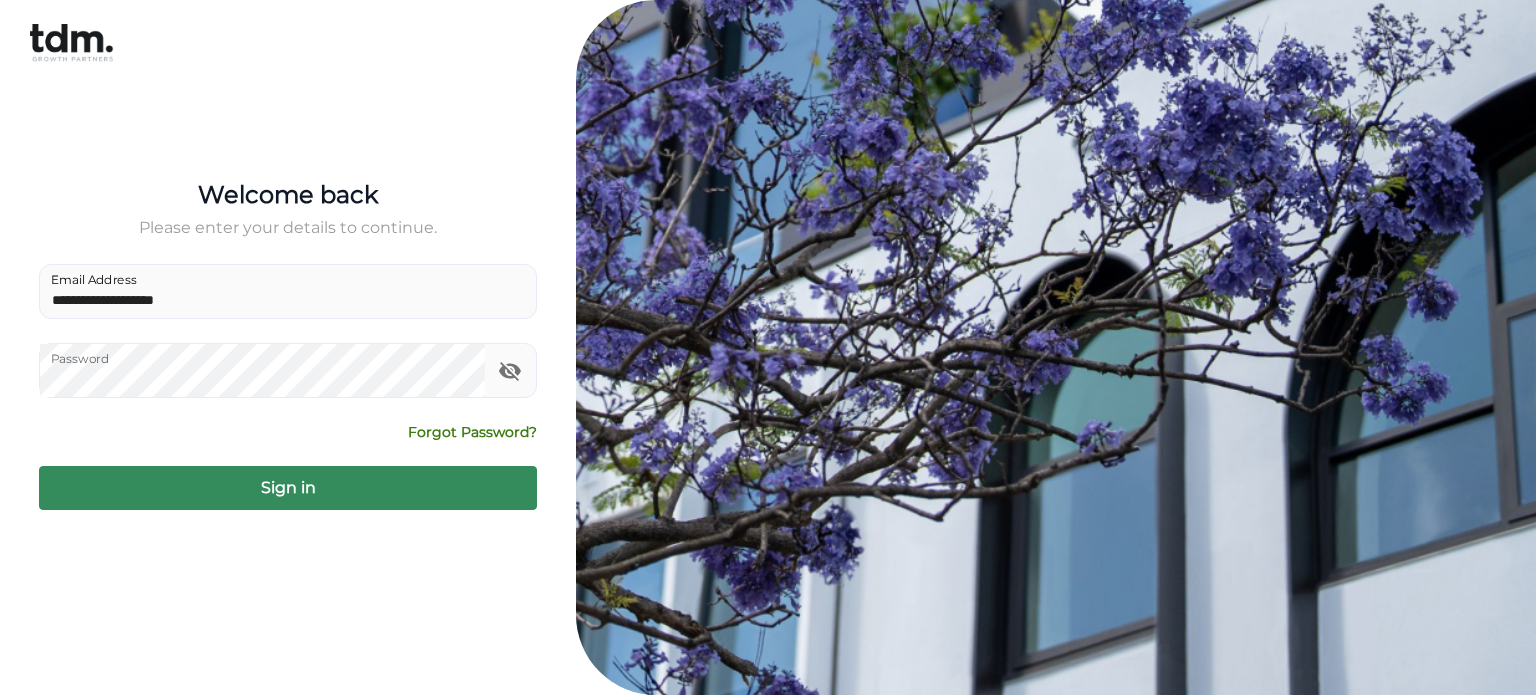 scroll, scrollTop: 0, scrollLeft: 0, axis: both 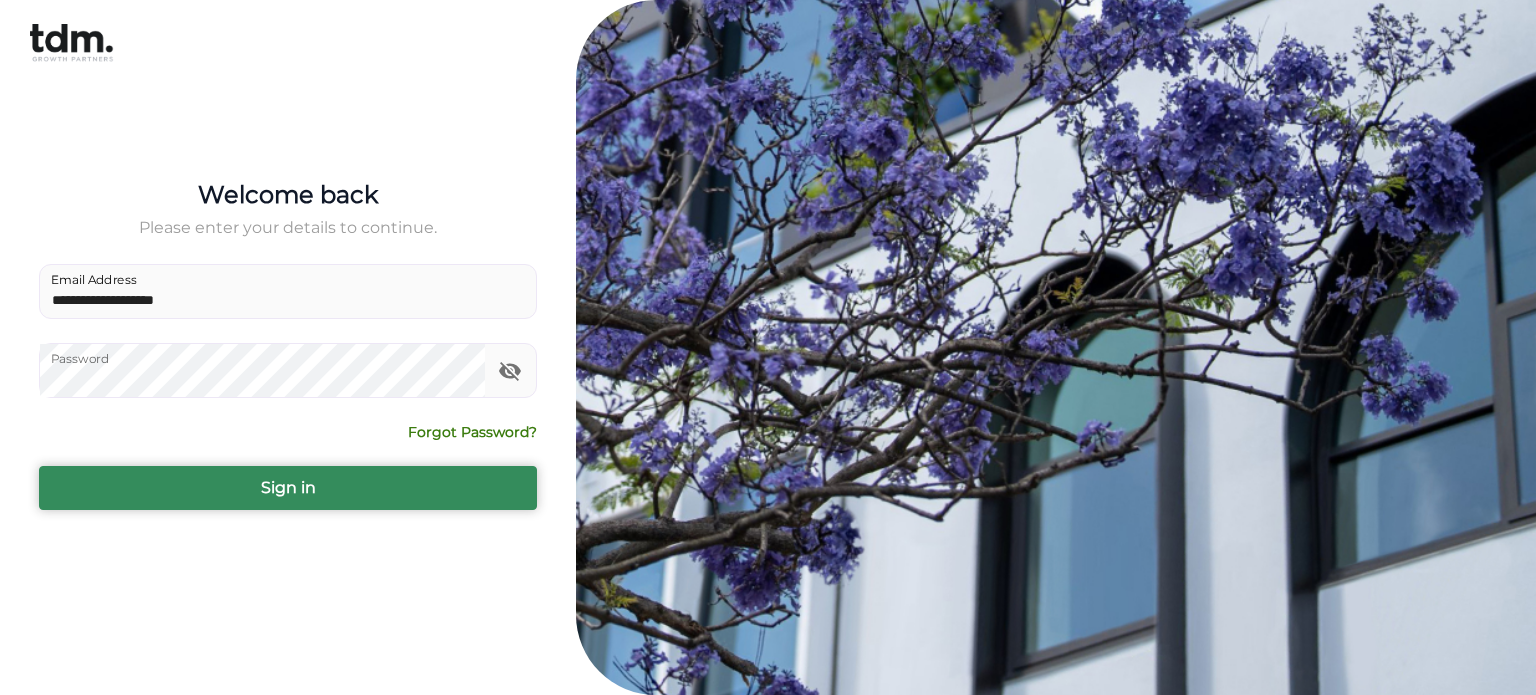 click on "Sign in" at bounding box center (288, 488) 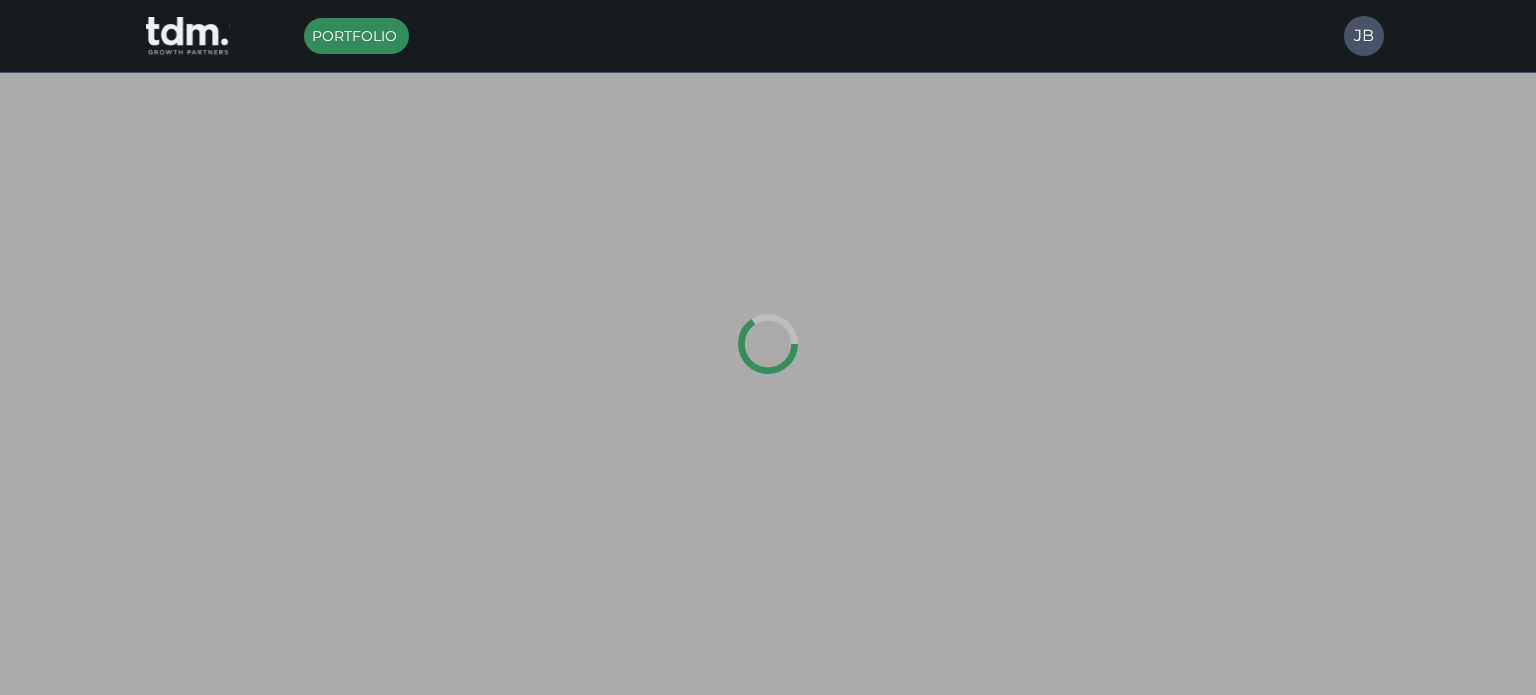 type on "*********" 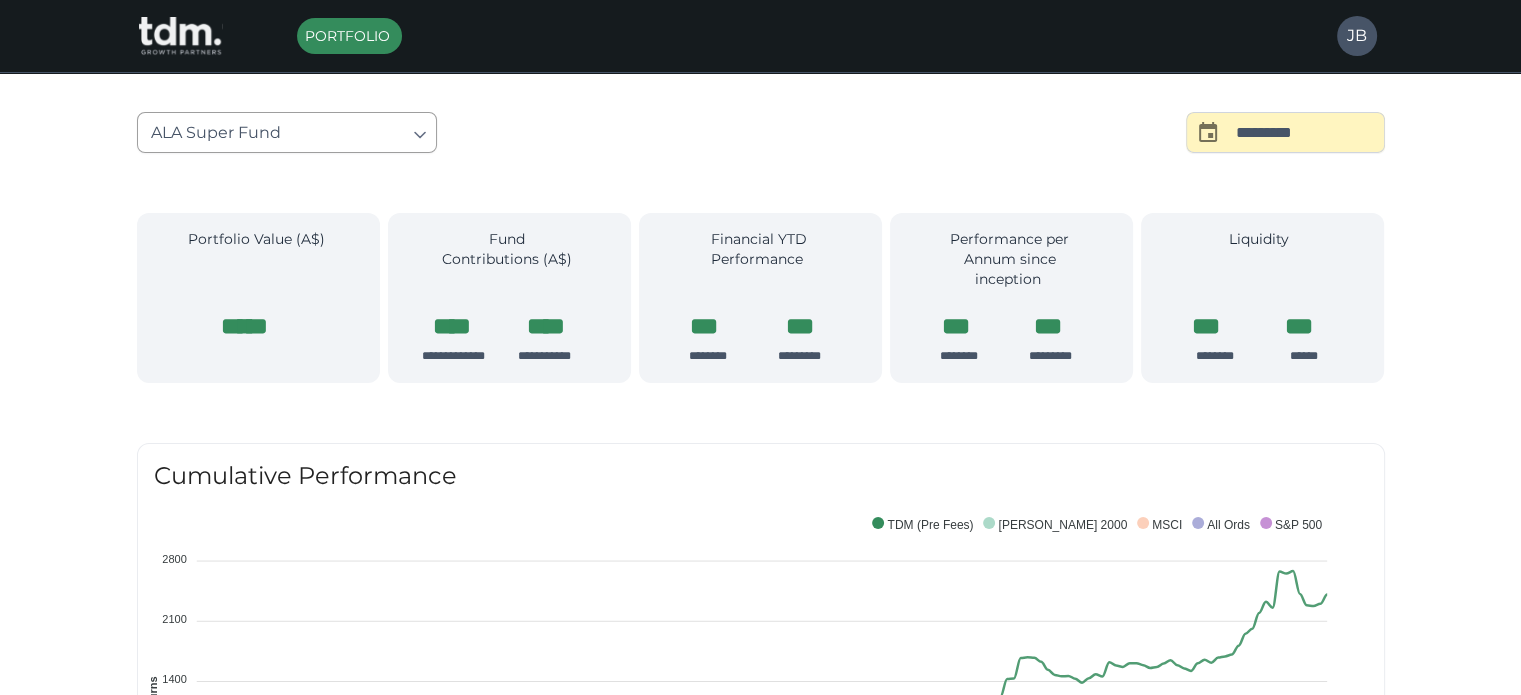 click on "**********" at bounding box center (760, 1453) 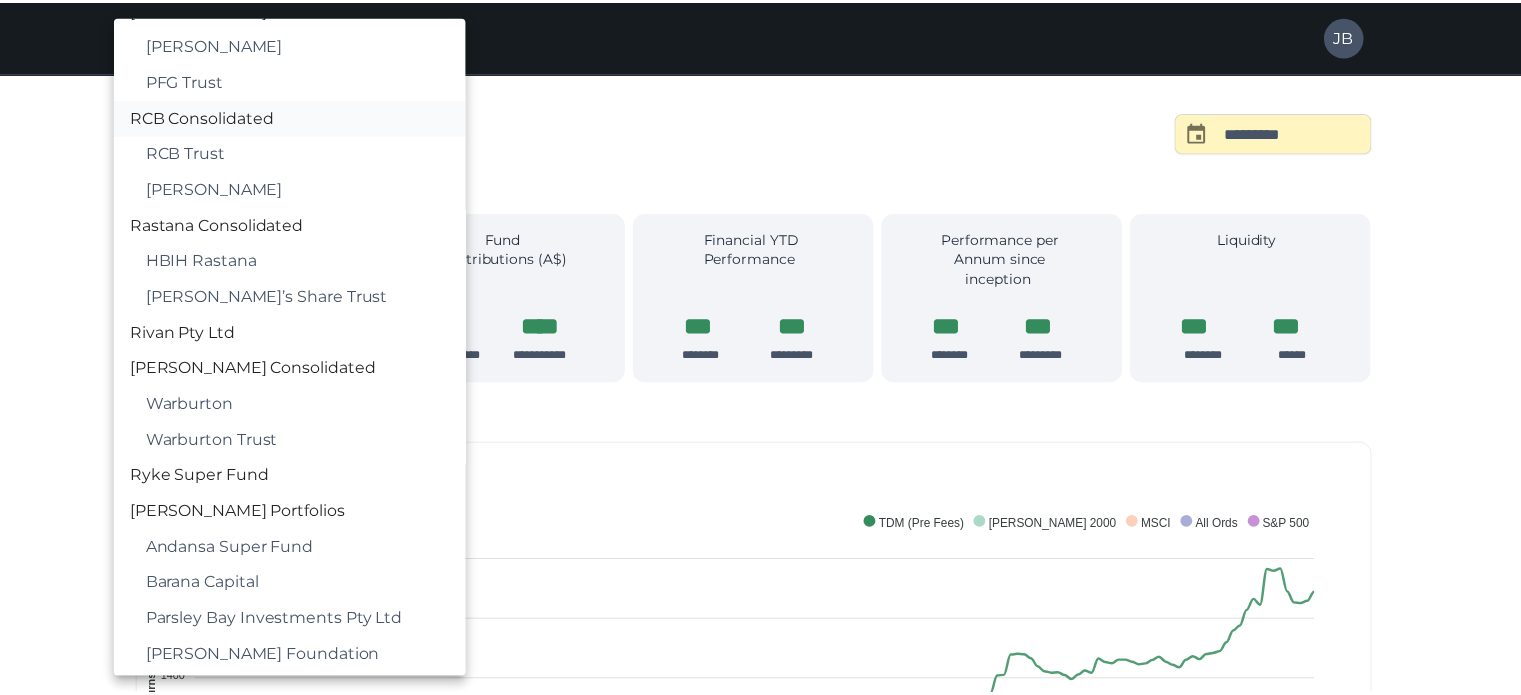 scroll, scrollTop: 2400, scrollLeft: 0, axis: vertical 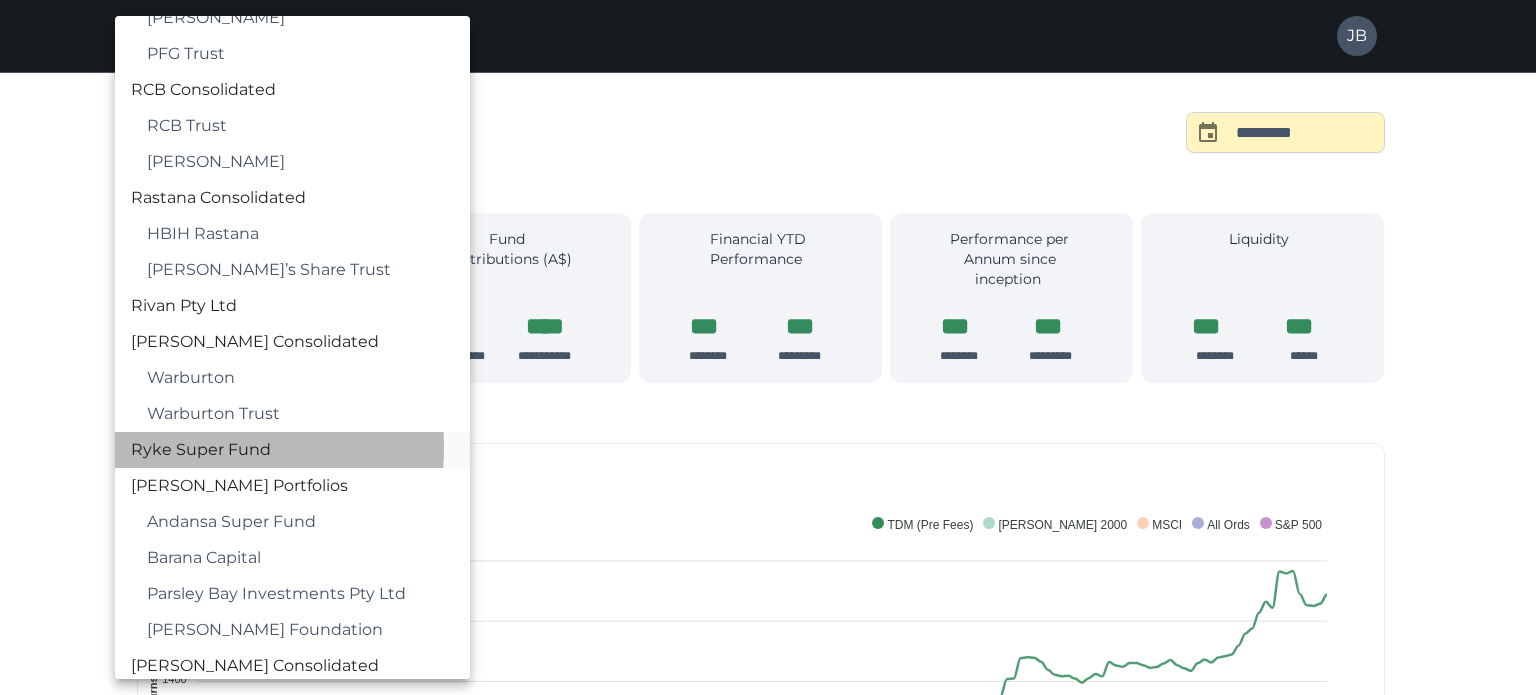 click on "Ryke Super Fund" at bounding box center [292, 450] 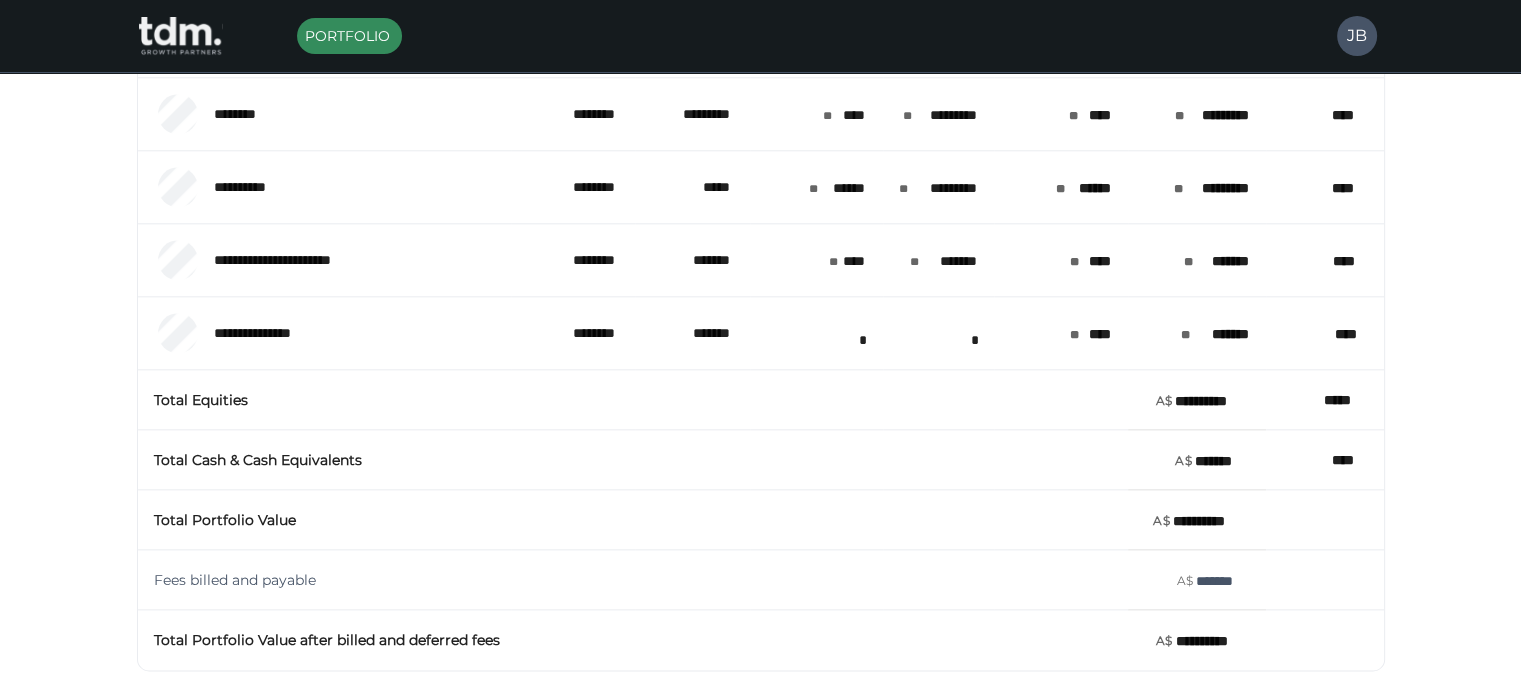 scroll, scrollTop: 2262, scrollLeft: 0, axis: vertical 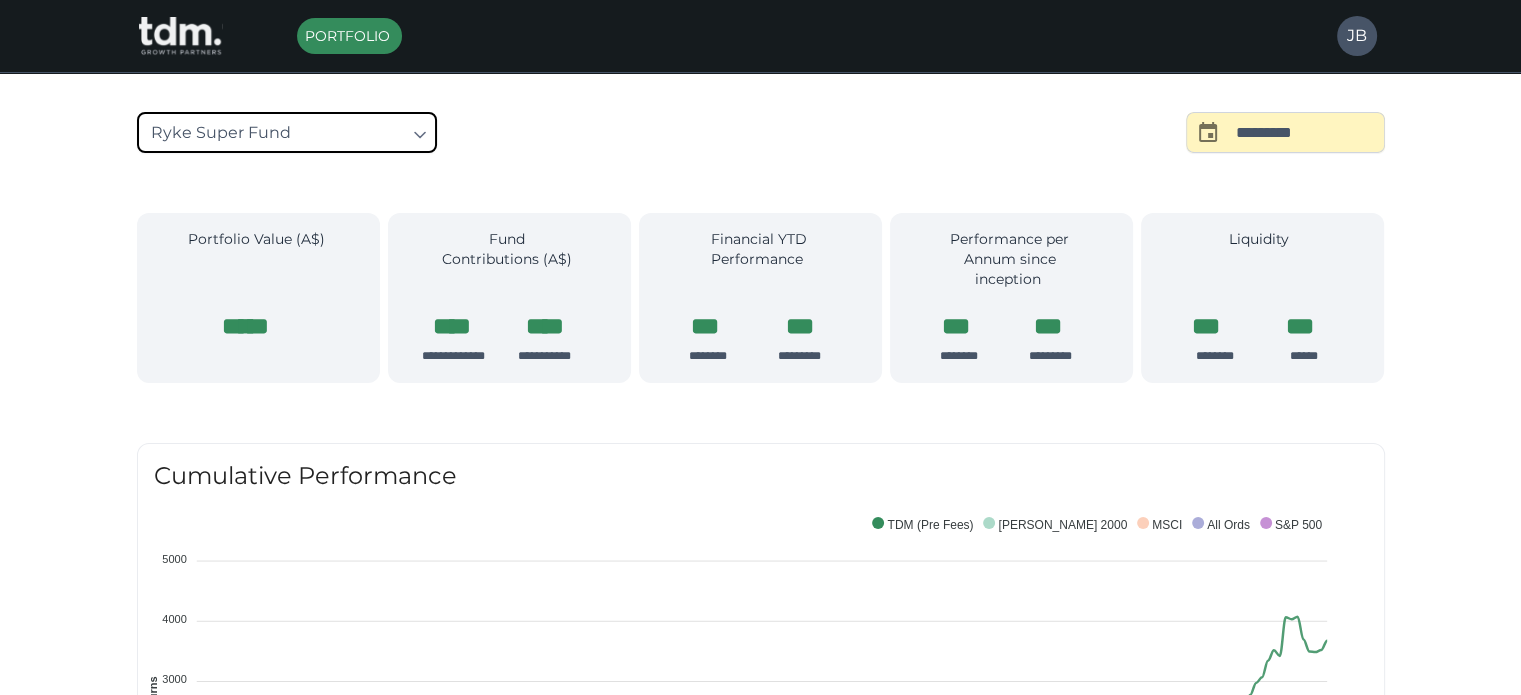 click on "**********" at bounding box center [760, 1483] 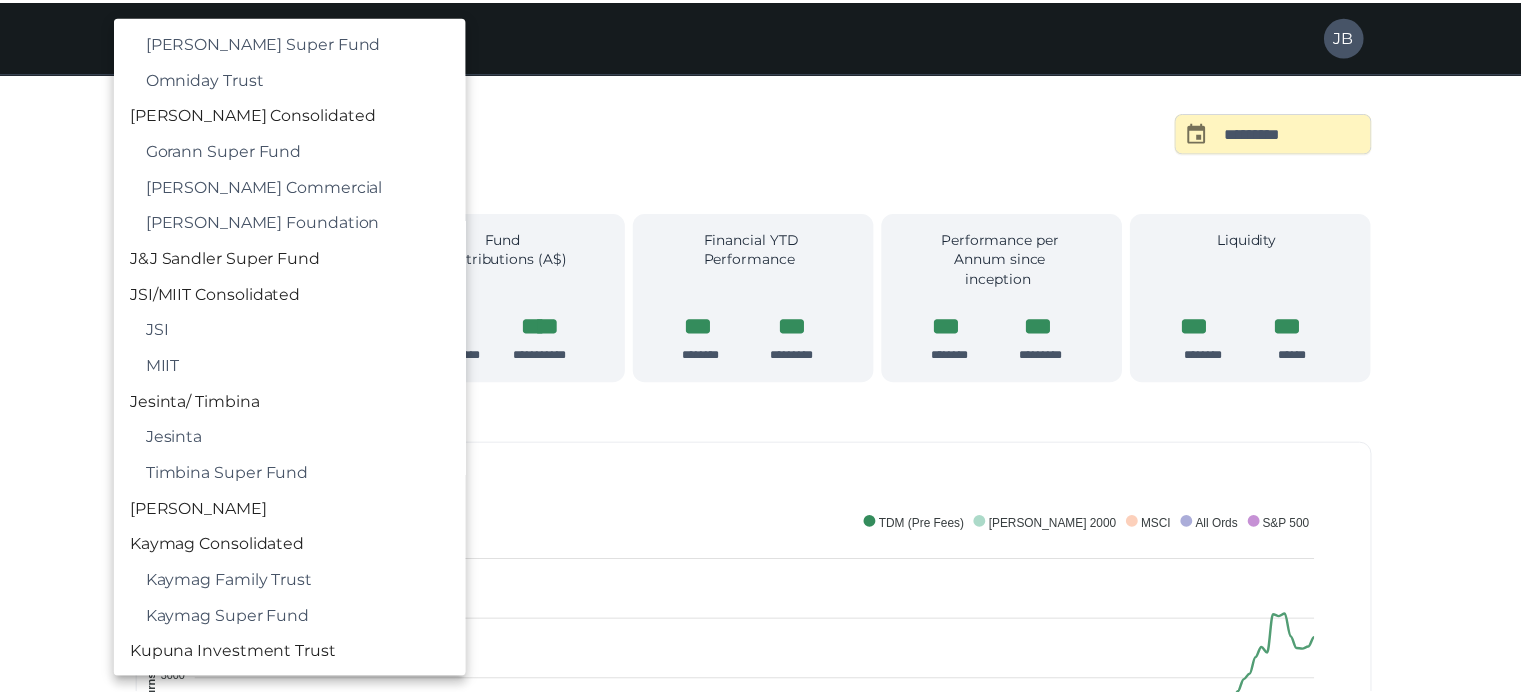 scroll, scrollTop: 902, scrollLeft: 0, axis: vertical 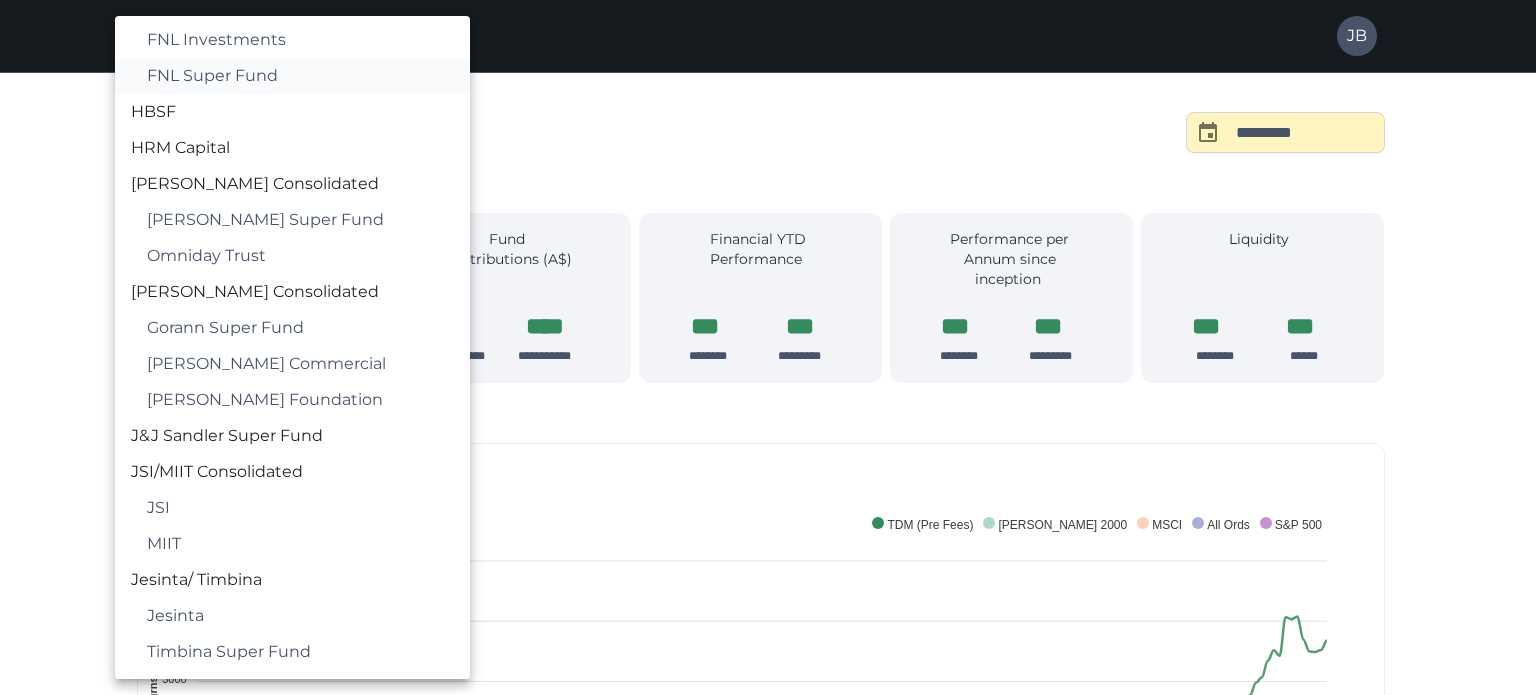 click on "FNL Super Fund" at bounding box center (300, 76) 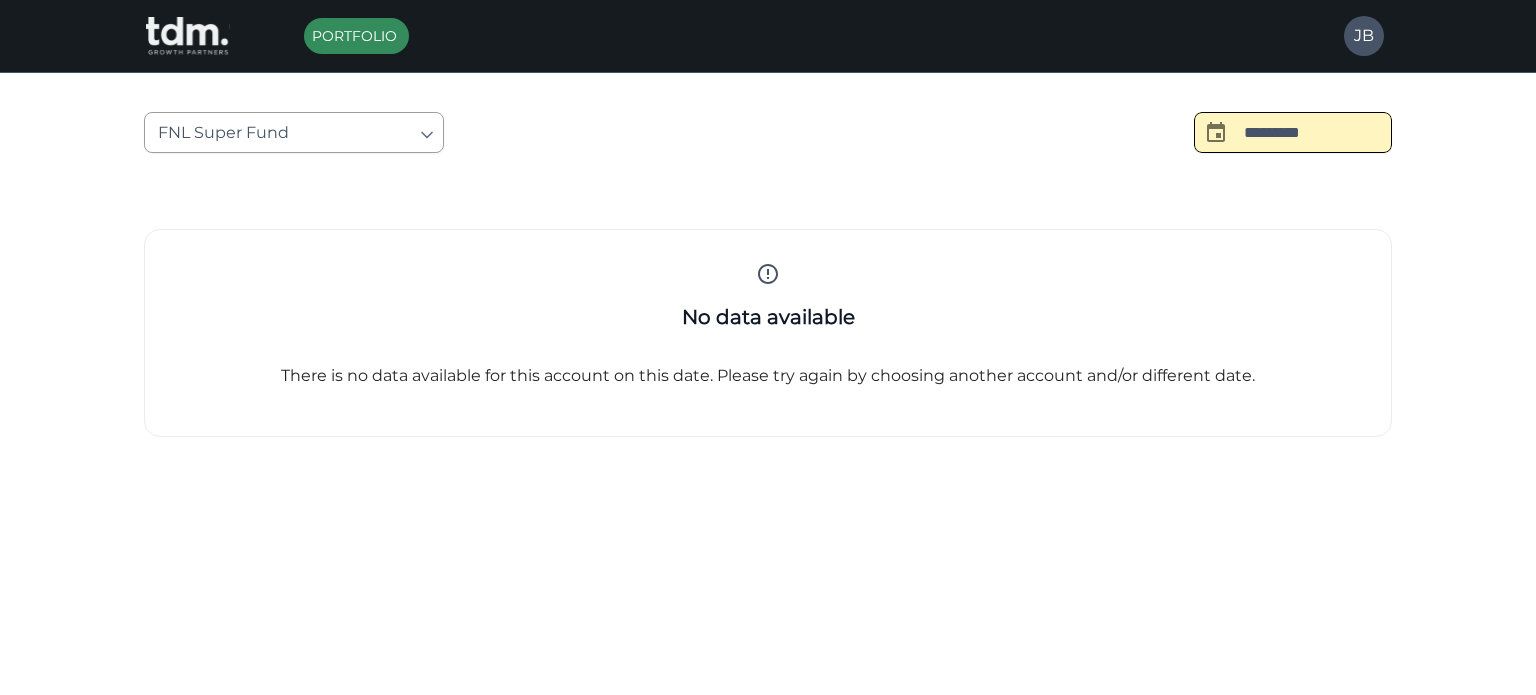 click on "*********" at bounding box center [1318, 132] 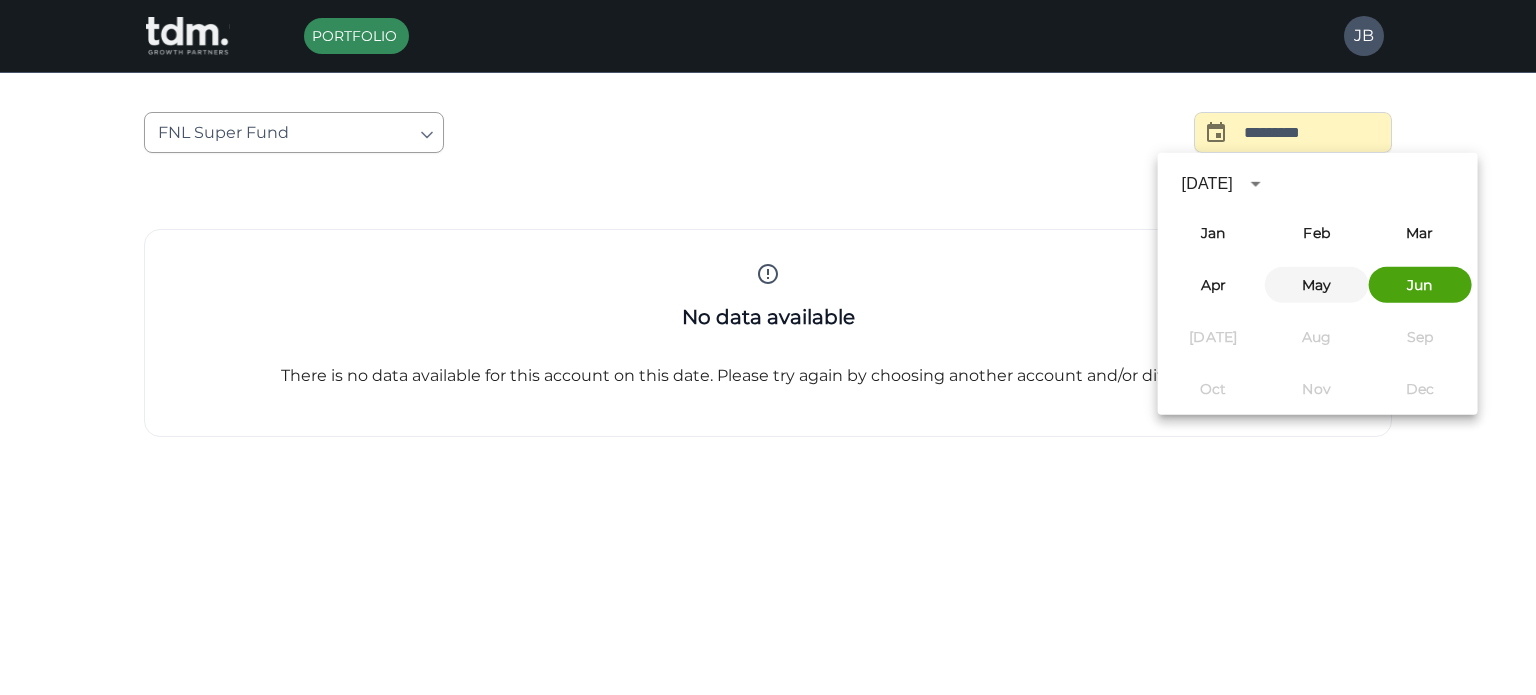 click on "May" at bounding box center [1316, 285] 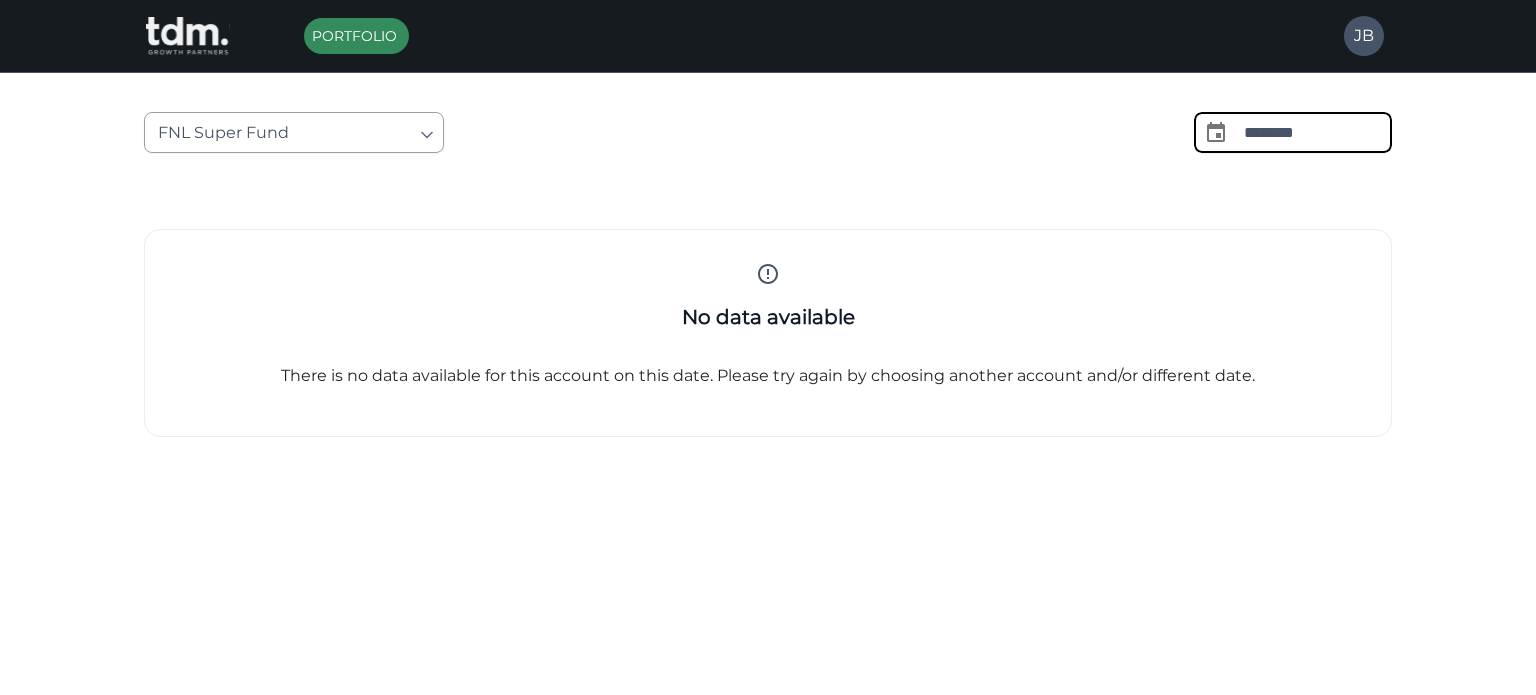 click on "********" at bounding box center [1318, 132] 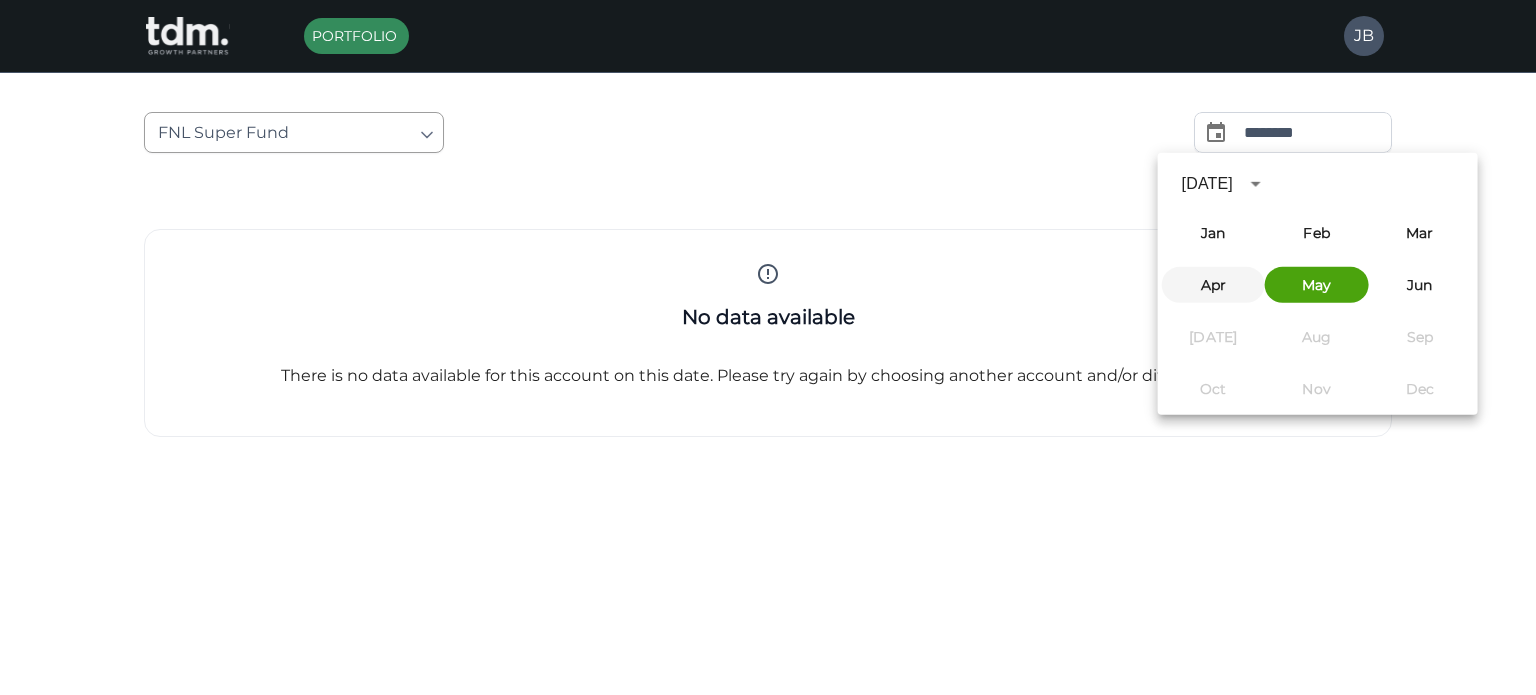 click on "Apr" at bounding box center [1213, 285] 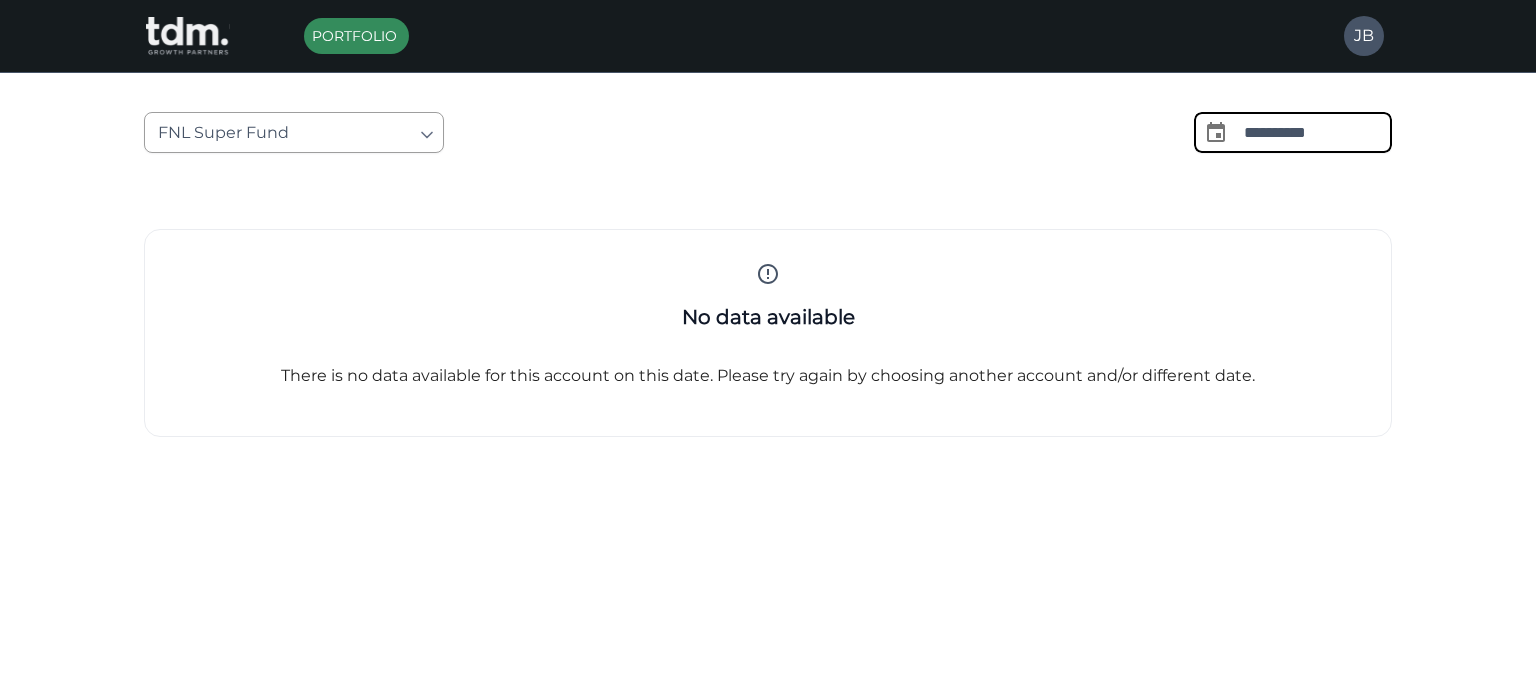 click on "**********" at bounding box center [1318, 132] 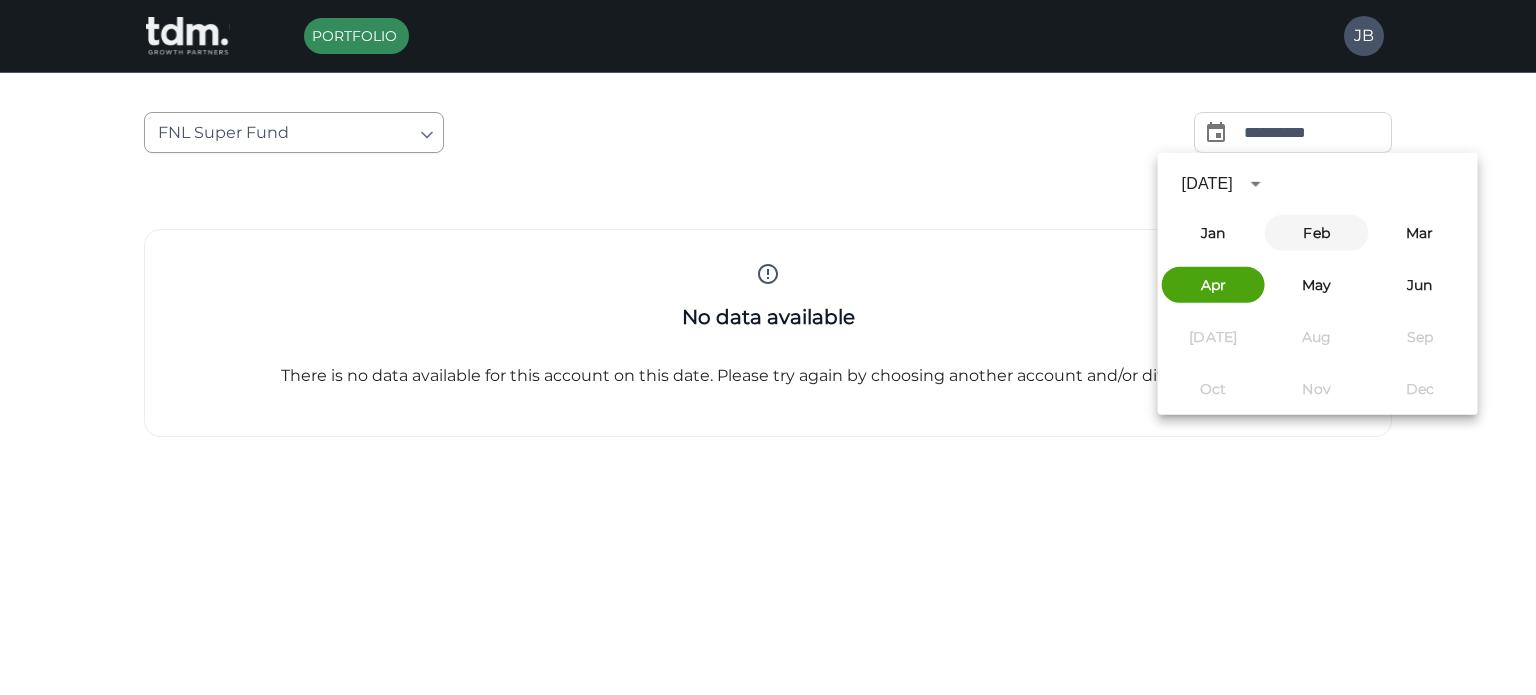 click on "Feb" at bounding box center [1316, 233] 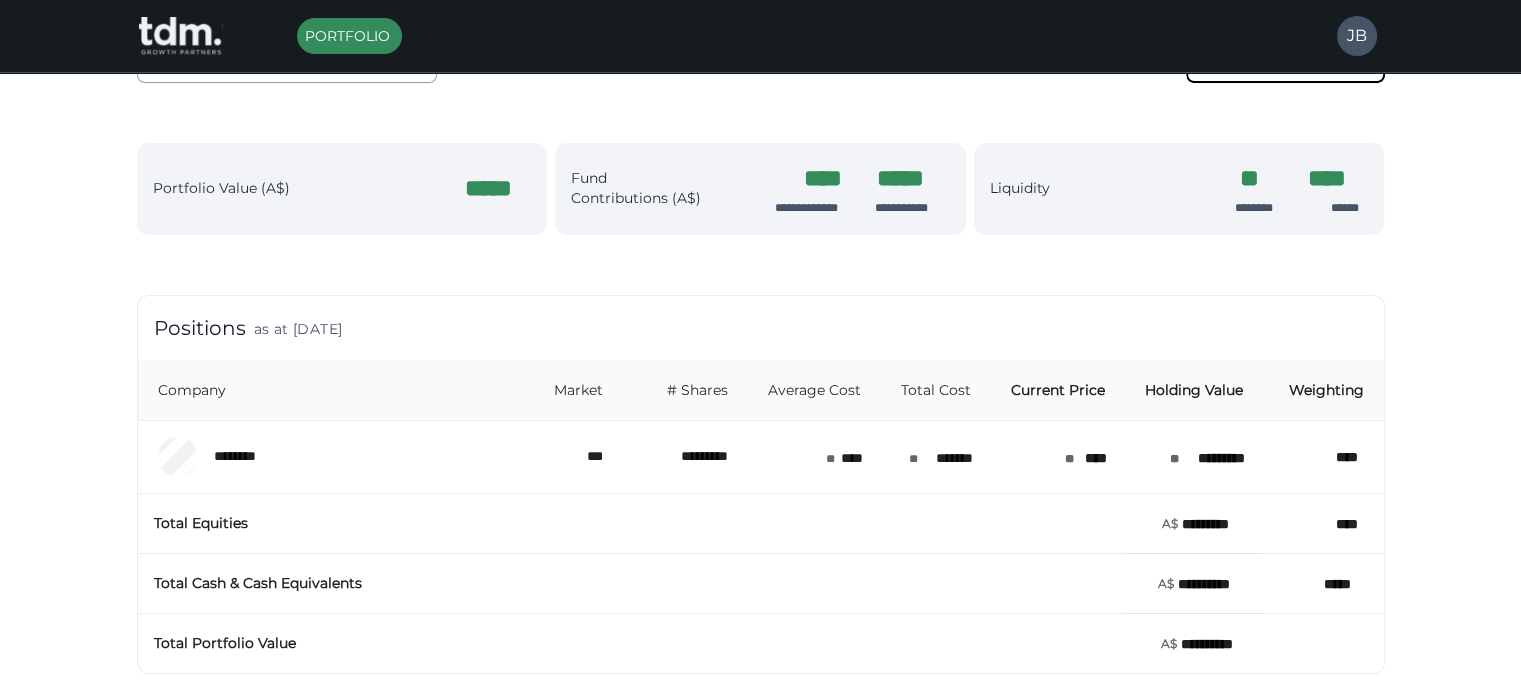scroll, scrollTop: 144, scrollLeft: 0, axis: vertical 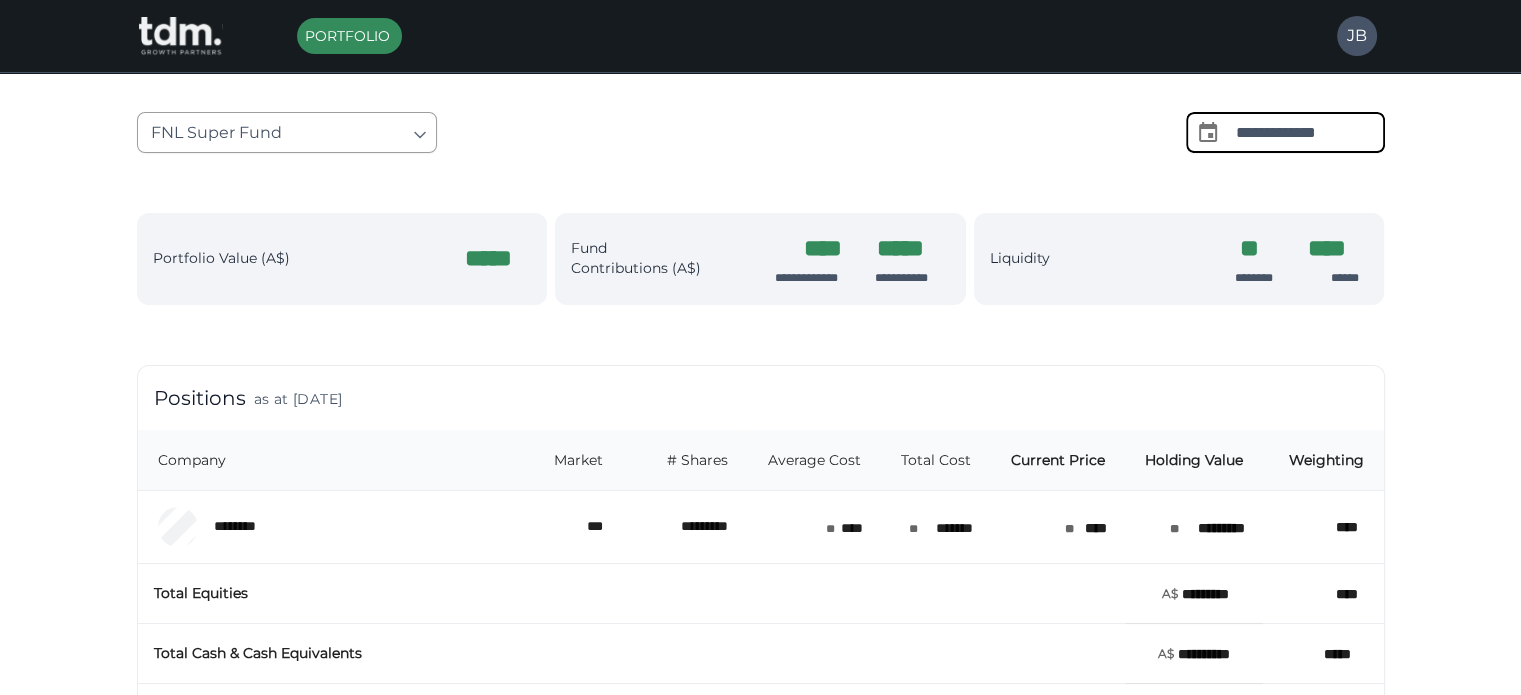 click on "**********" at bounding box center [760, 420] 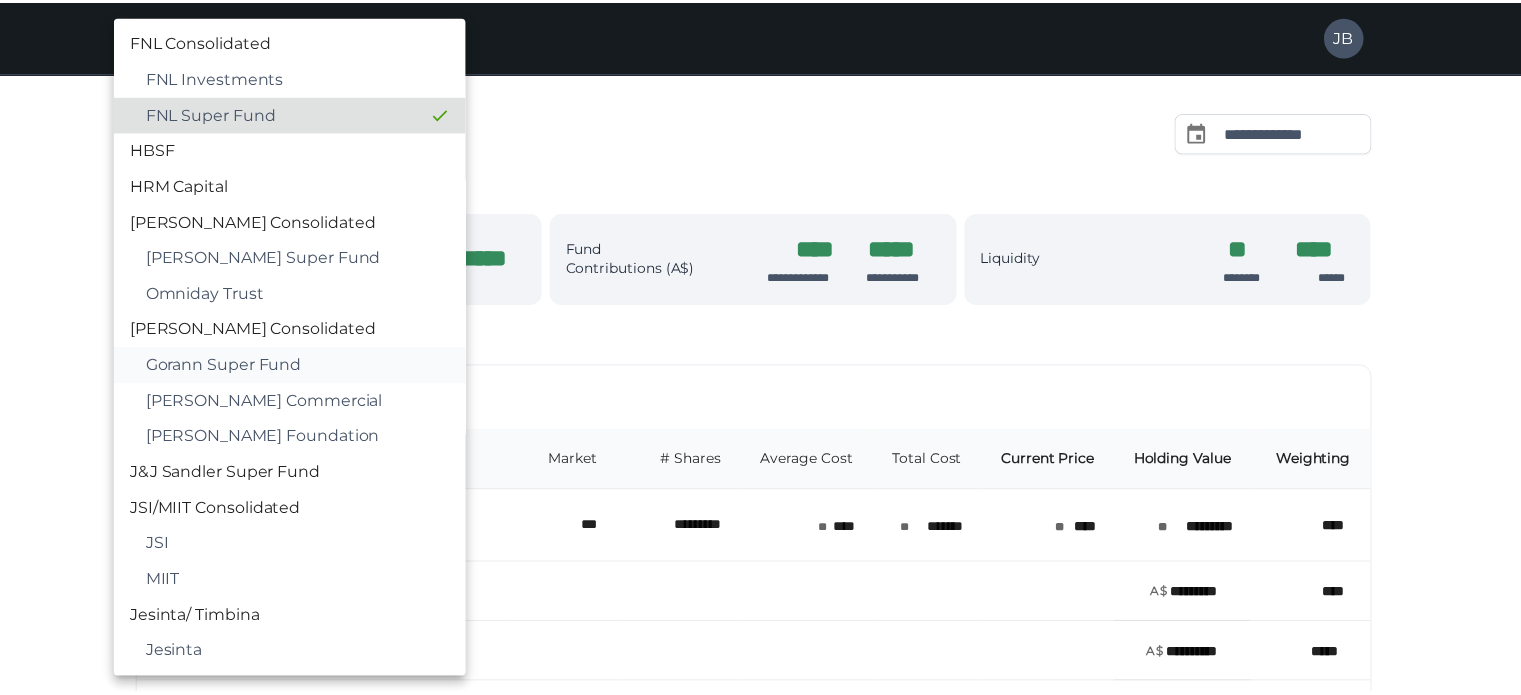 scroll, scrollTop: 1030, scrollLeft: 0, axis: vertical 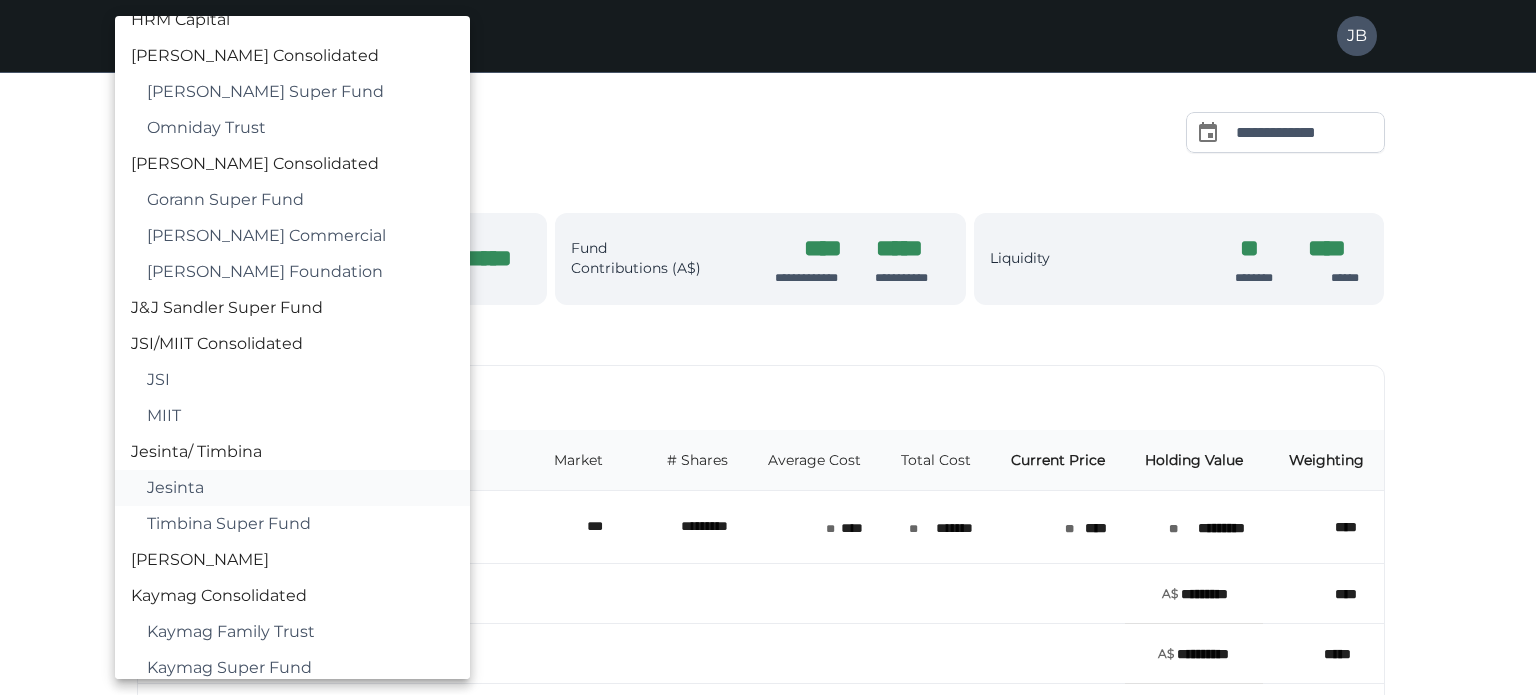 click on "Jesinta" at bounding box center (300, 488) 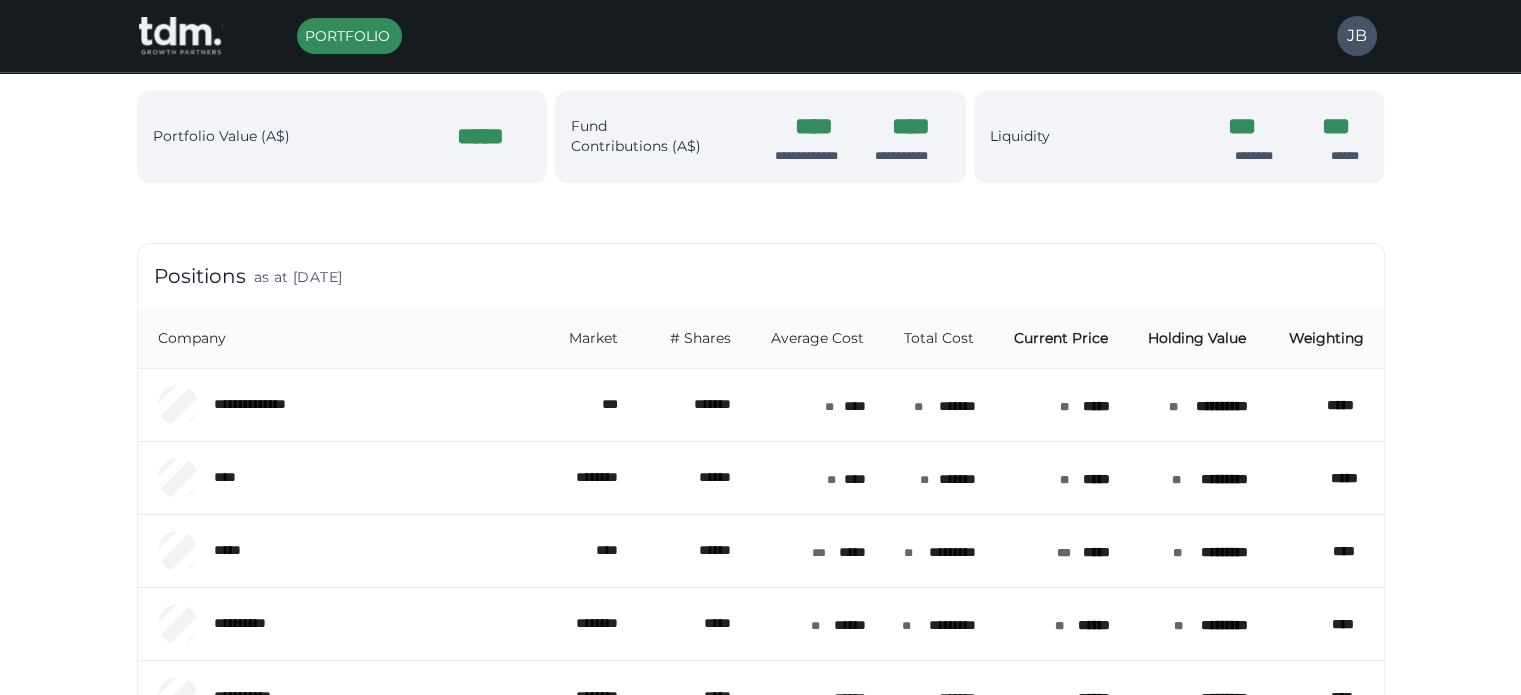 scroll, scrollTop: 0, scrollLeft: 0, axis: both 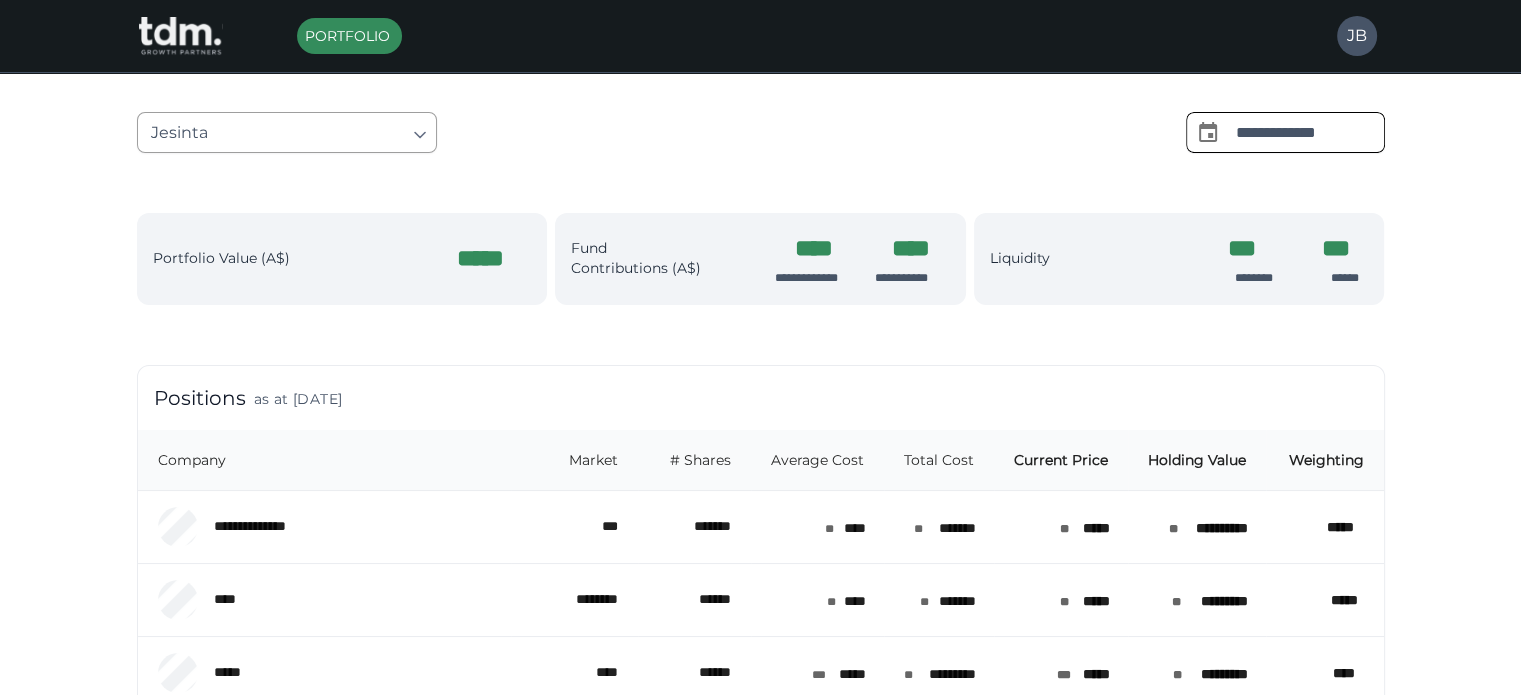 click on "**********" at bounding box center [1310, 132] 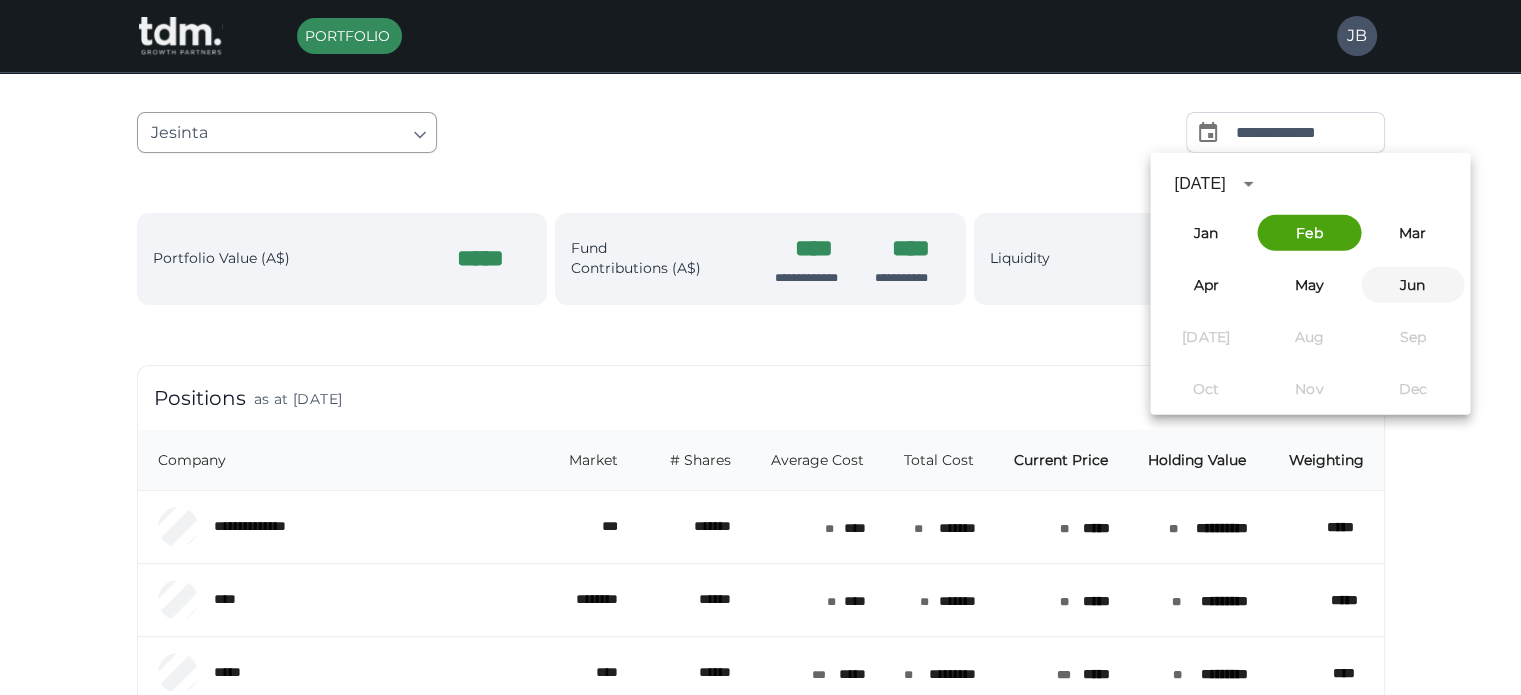 click on "Jun" at bounding box center (1412, 285) 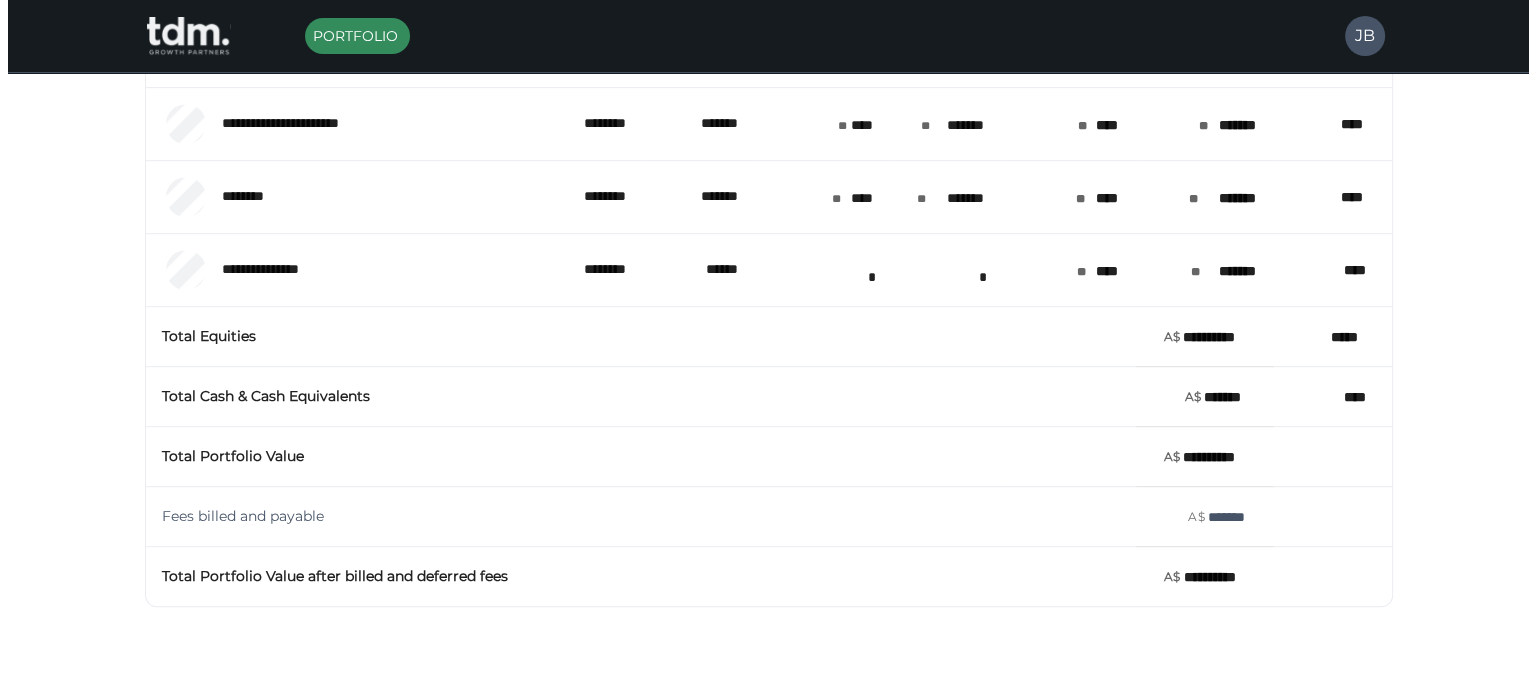 scroll, scrollTop: 1064, scrollLeft: 0, axis: vertical 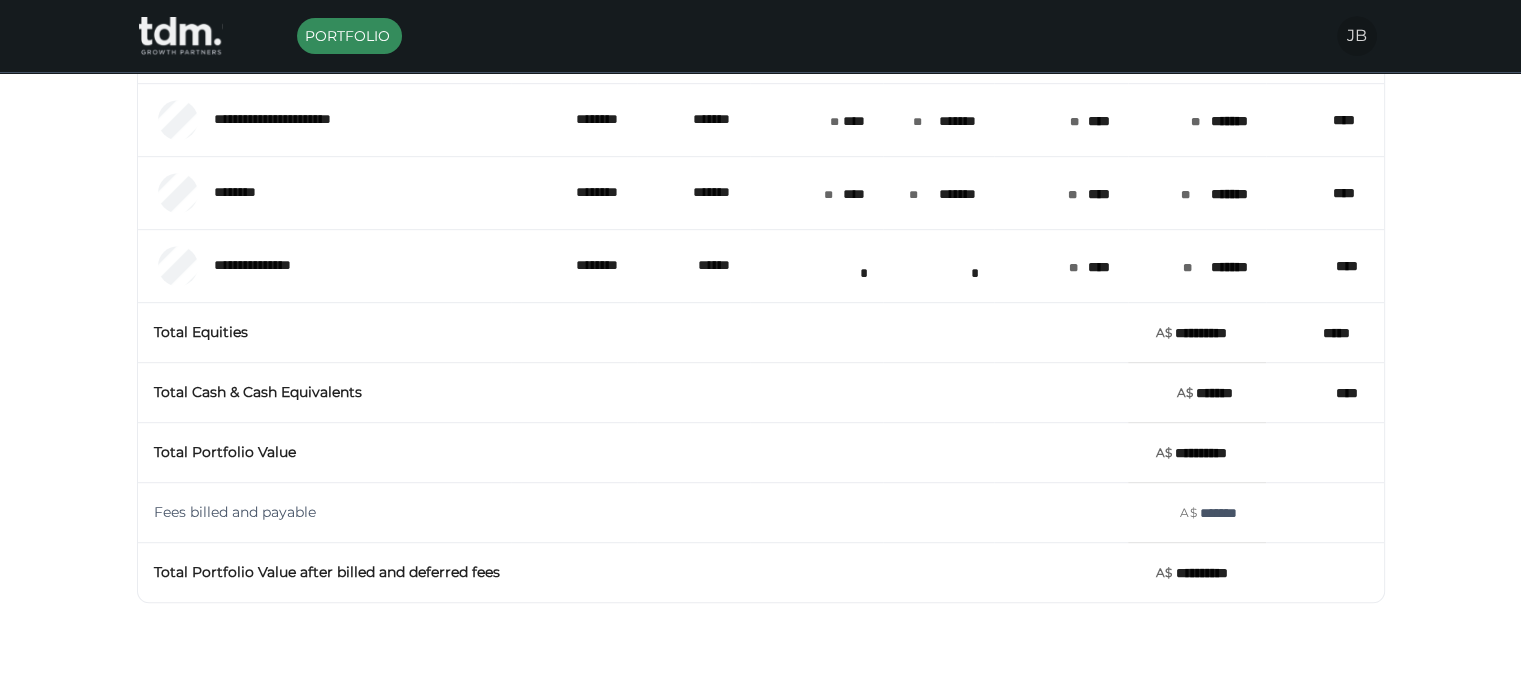 click on "JB" at bounding box center [1357, 36] 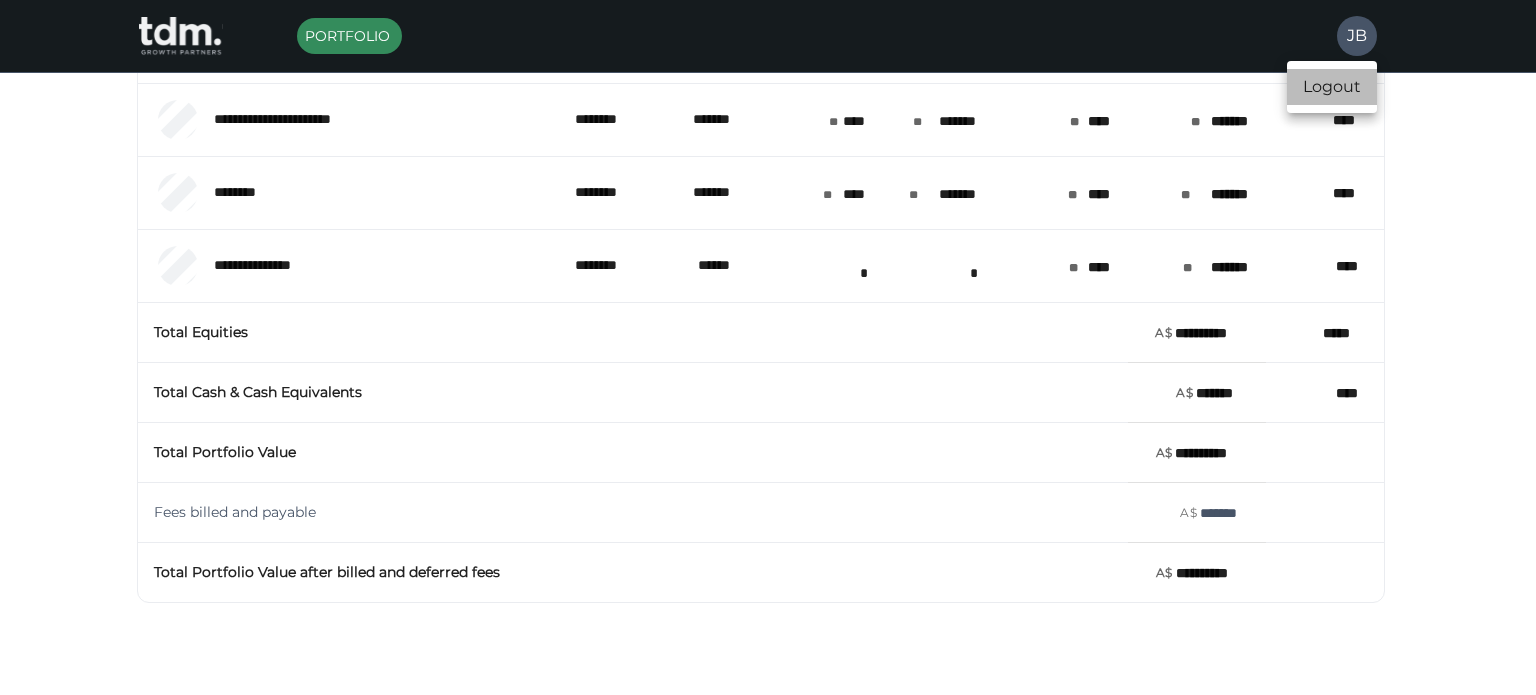 click on "Logout" at bounding box center [1332, 87] 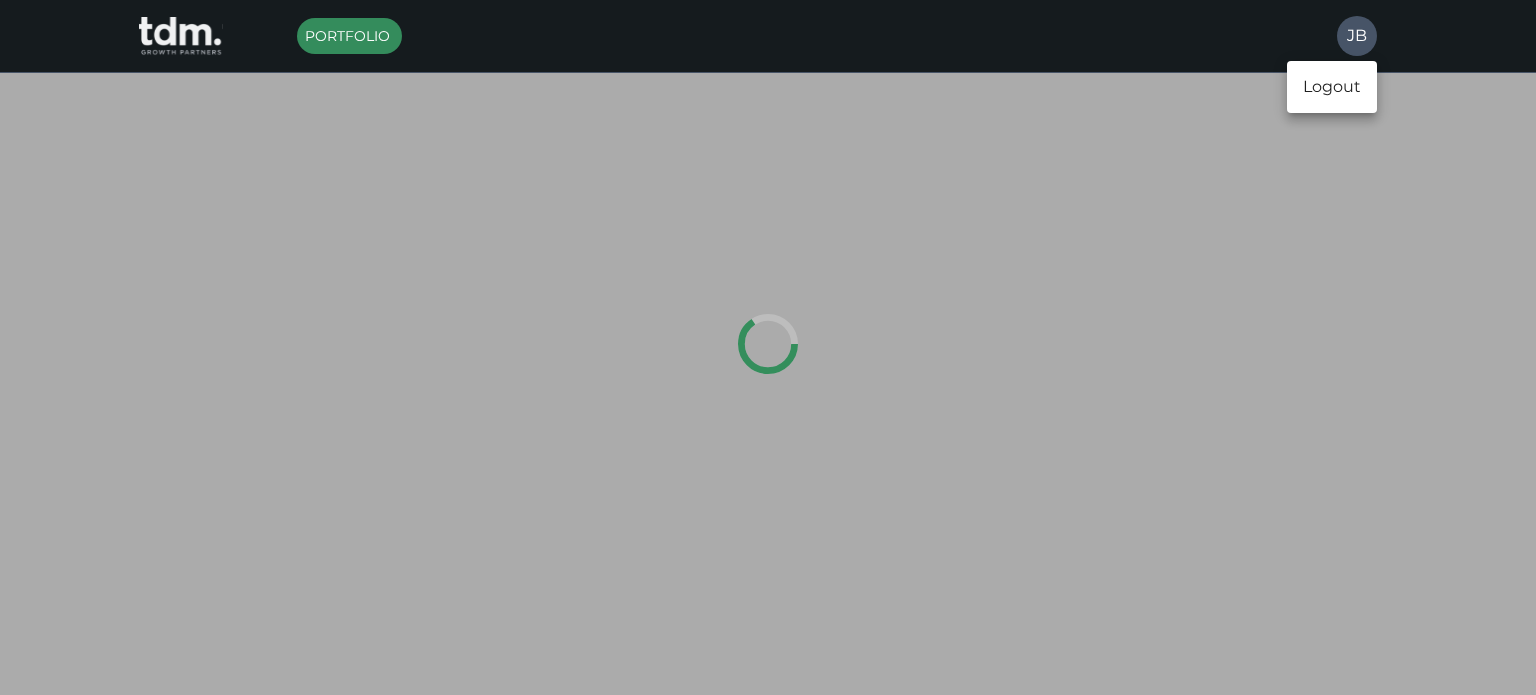 scroll, scrollTop: 0, scrollLeft: 0, axis: both 